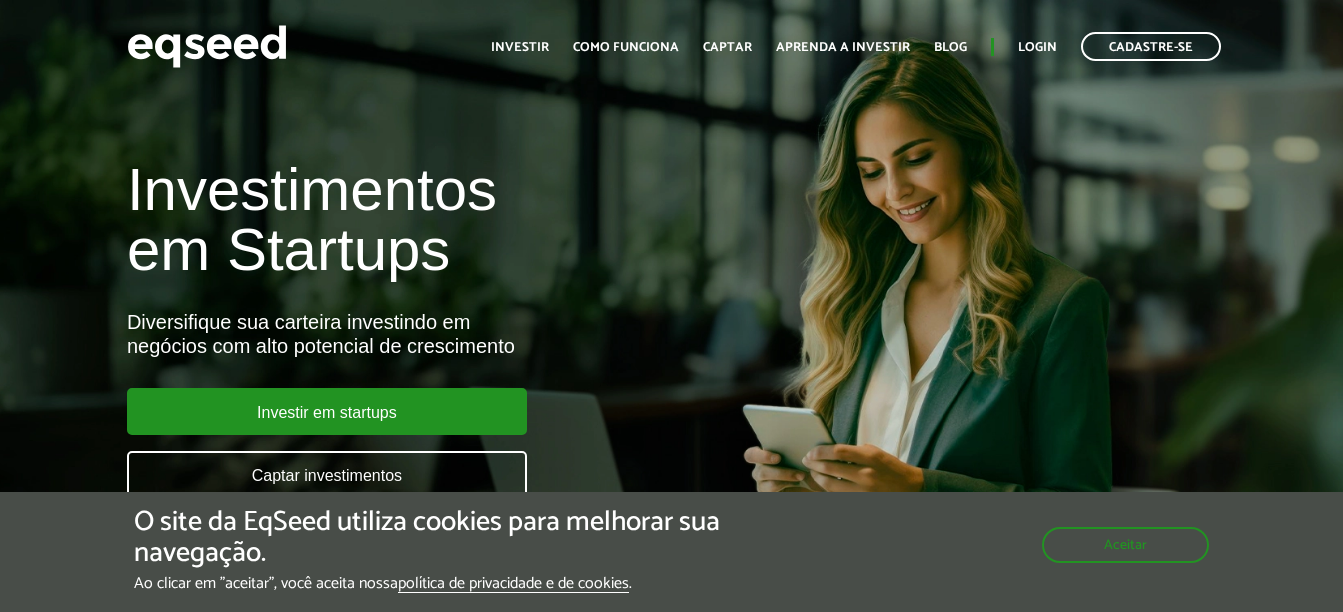scroll, scrollTop: 0, scrollLeft: 0, axis: both 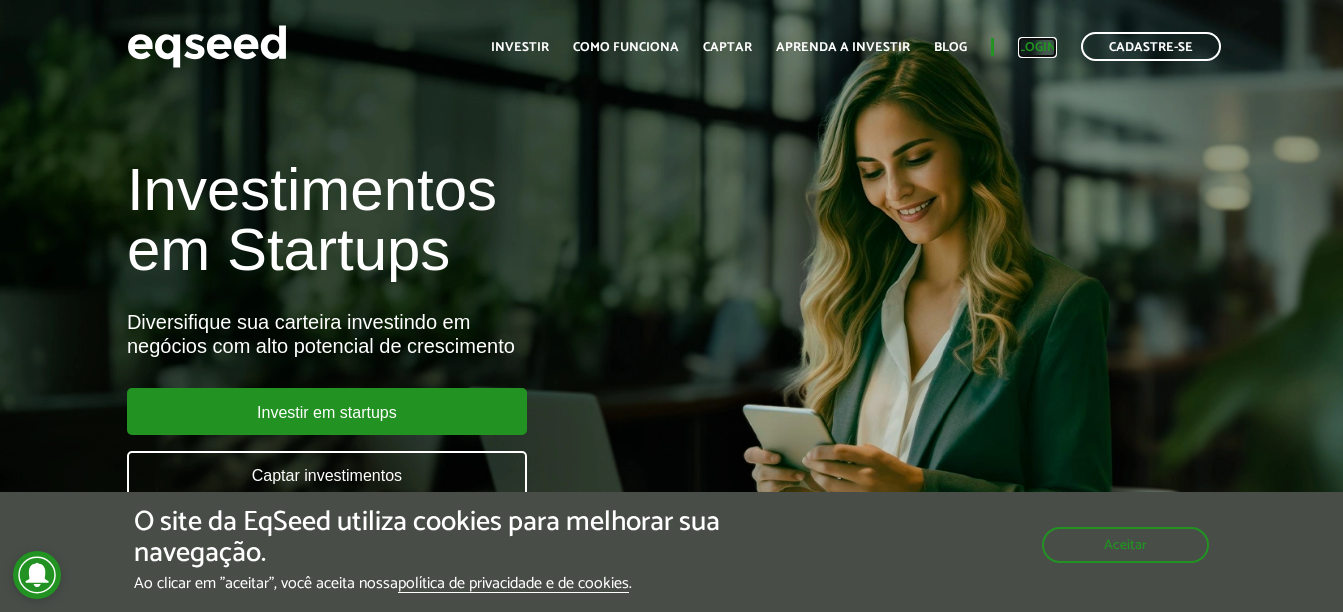 click on "Login" at bounding box center (1037, 47) 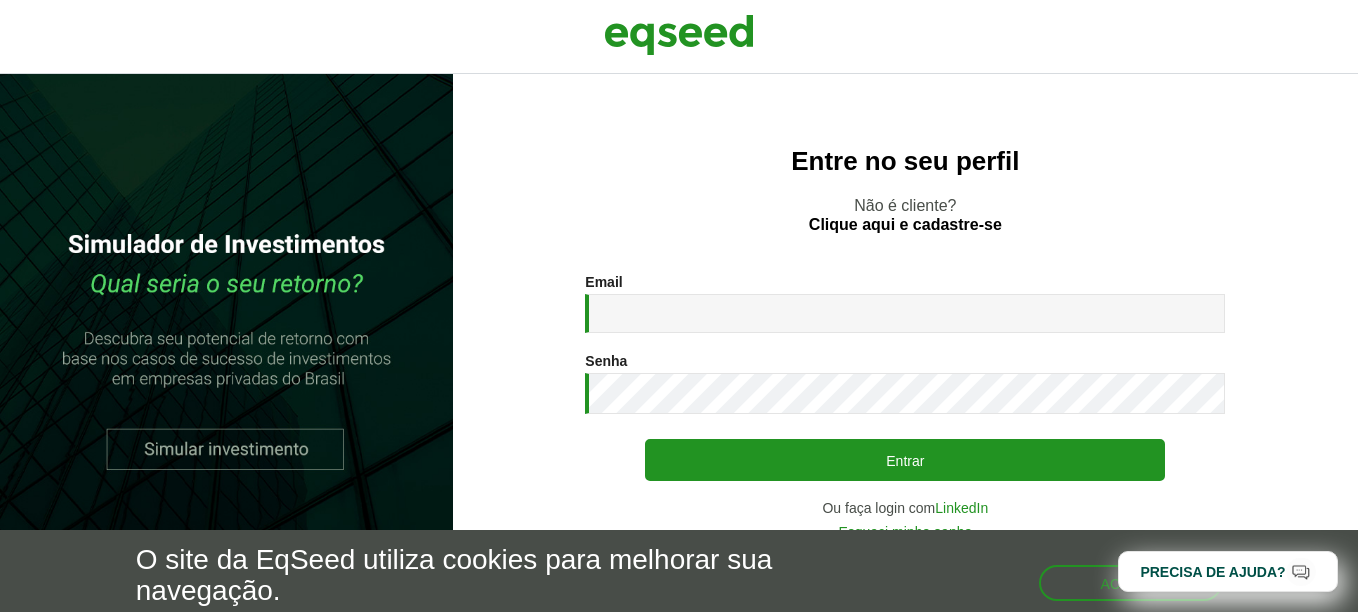 scroll, scrollTop: 0, scrollLeft: 0, axis: both 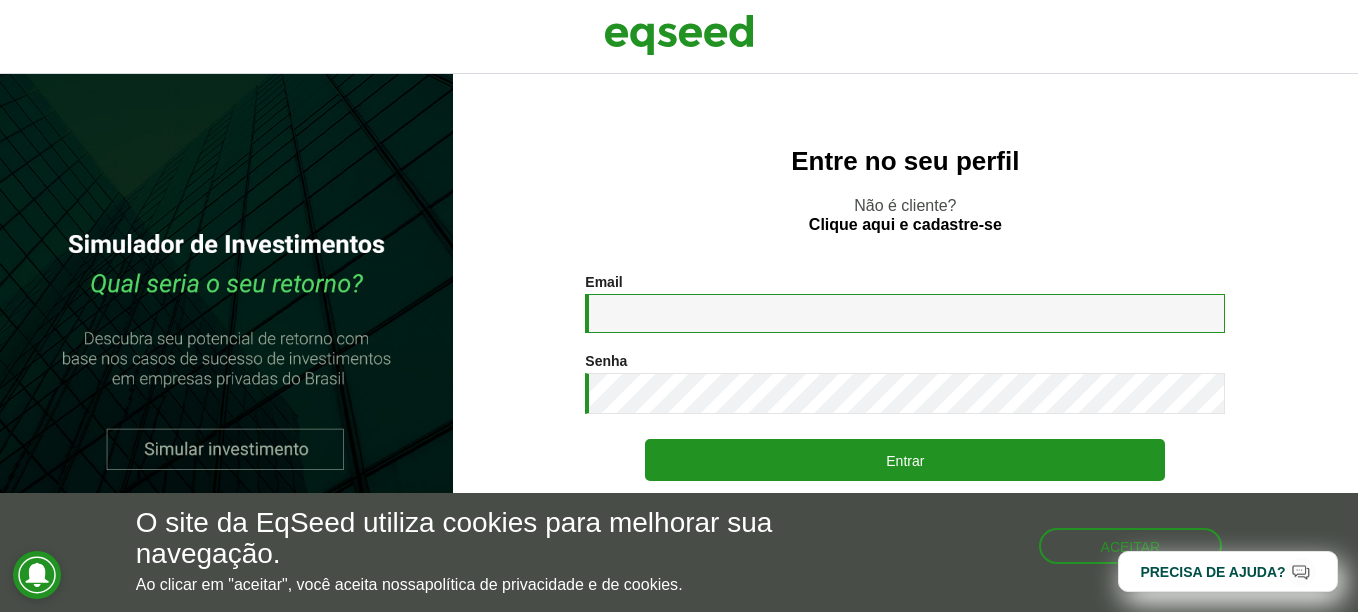 click on "Email  *" at bounding box center (905, 313) 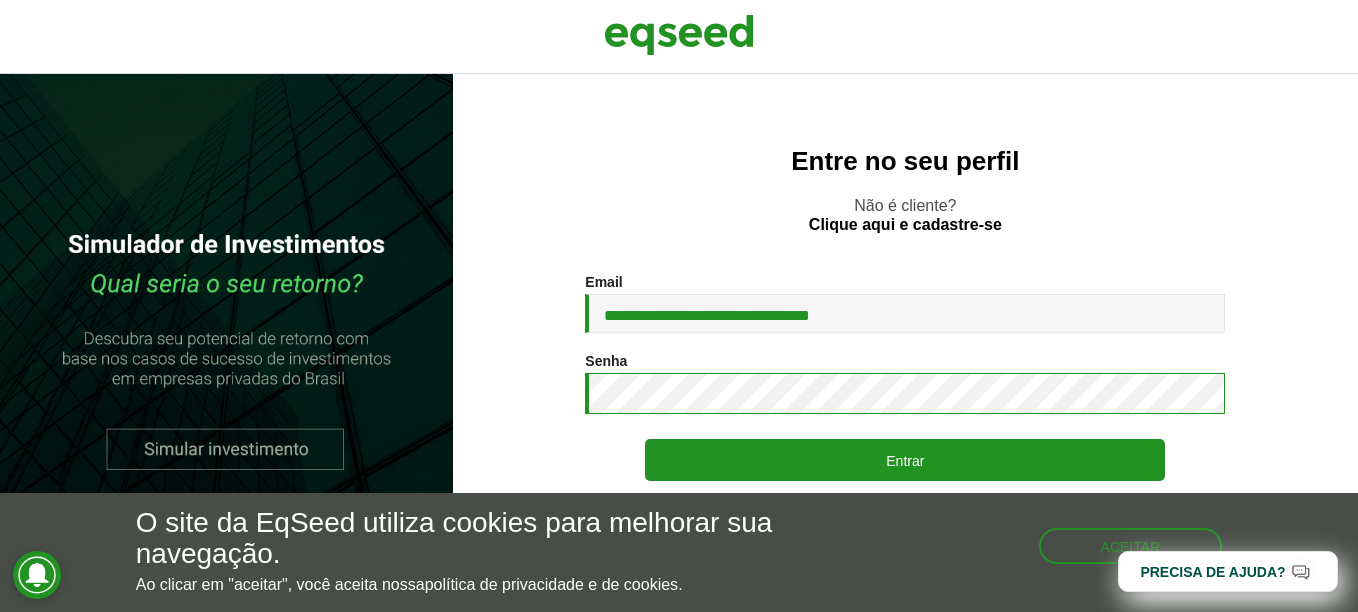 click on "Entrar" at bounding box center (905, 460) 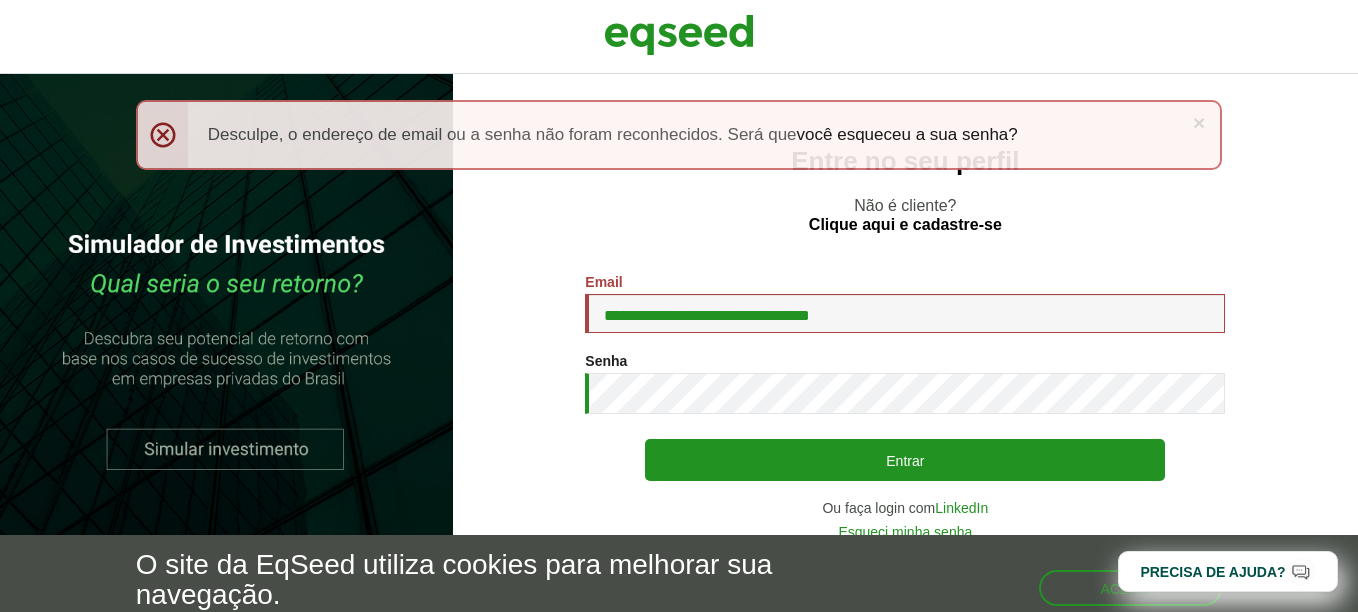 scroll, scrollTop: 0, scrollLeft: 0, axis: both 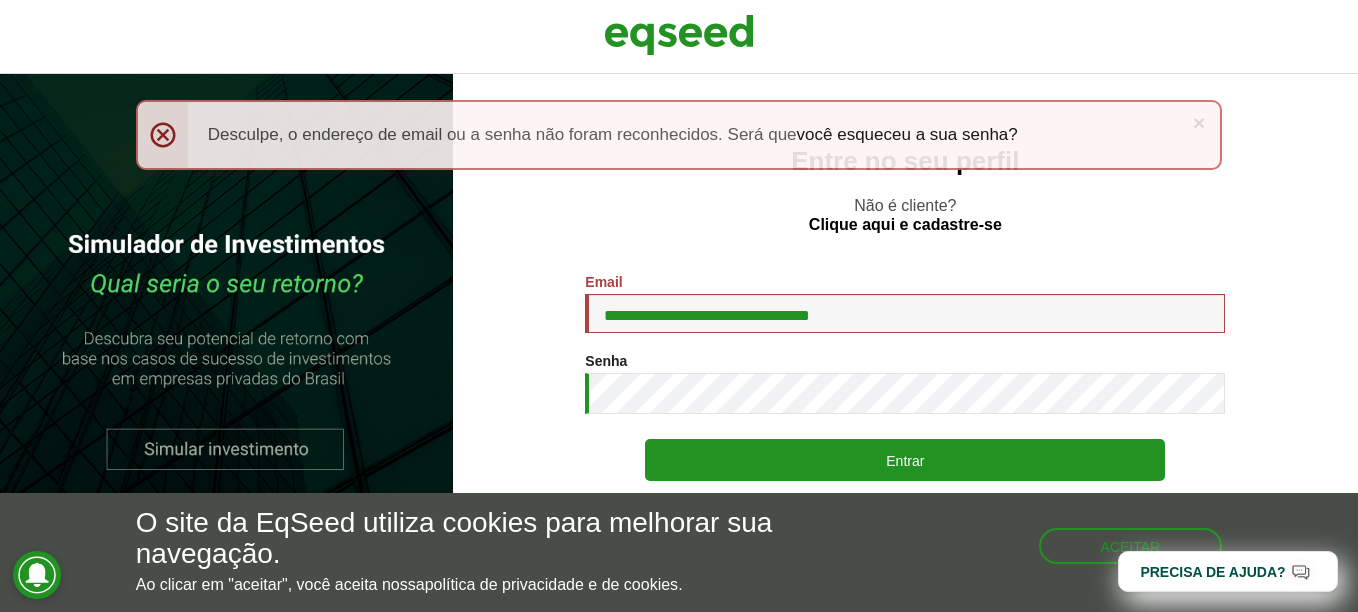 click on "**********" at bounding box center (905, 406) 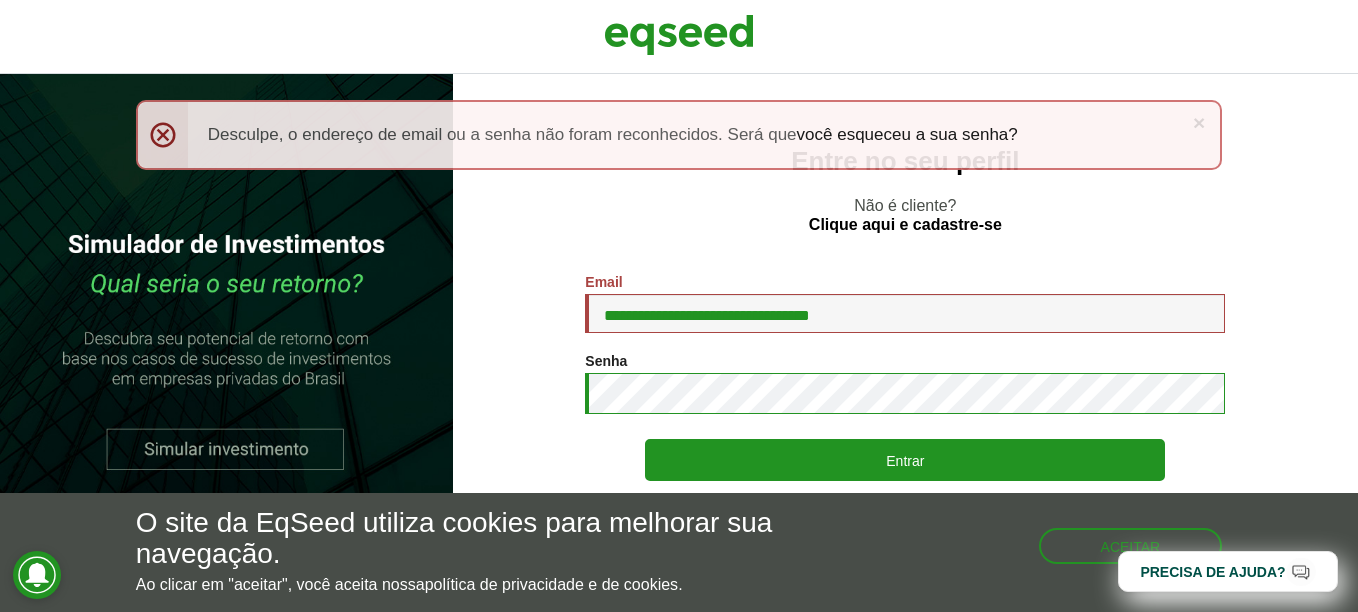 click on "Entrar" at bounding box center [905, 460] 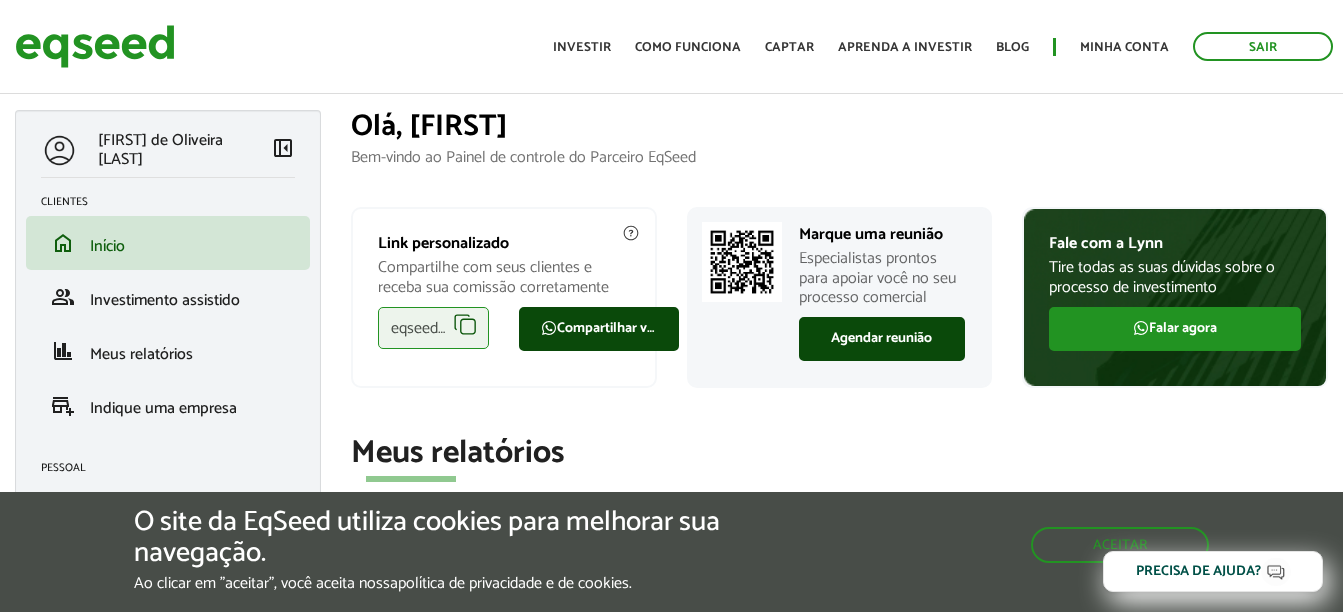 scroll, scrollTop: 0, scrollLeft: 0, axis: both 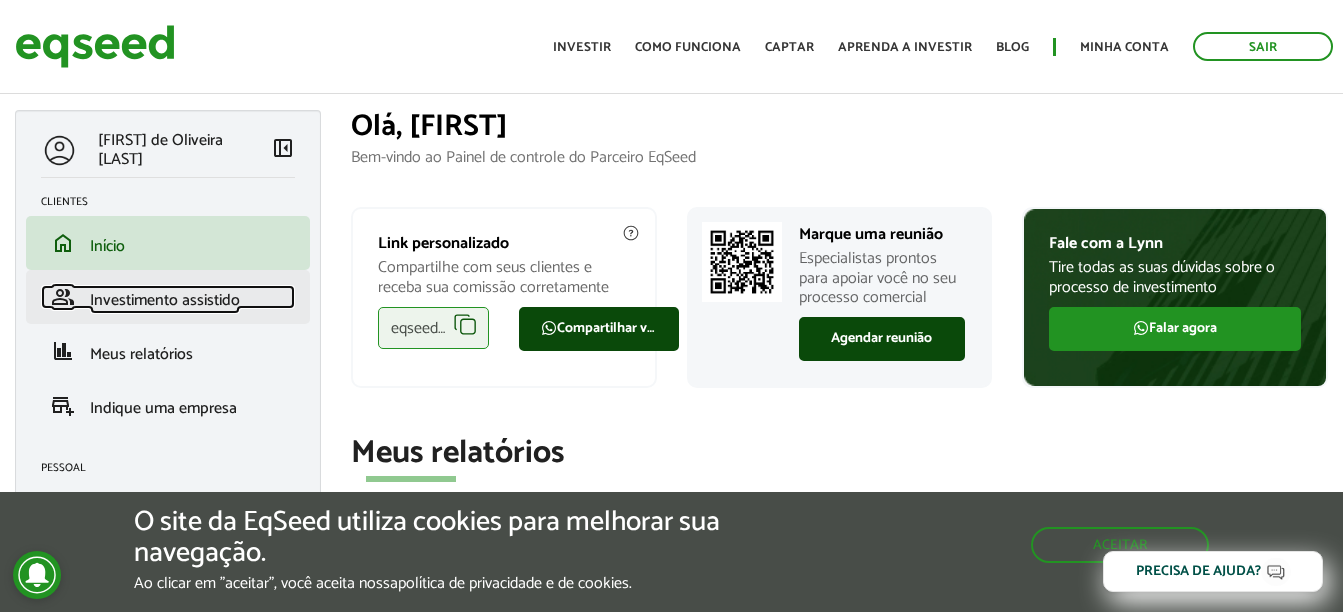 click on "Investimento assistido" at bounding box center [165, 300] 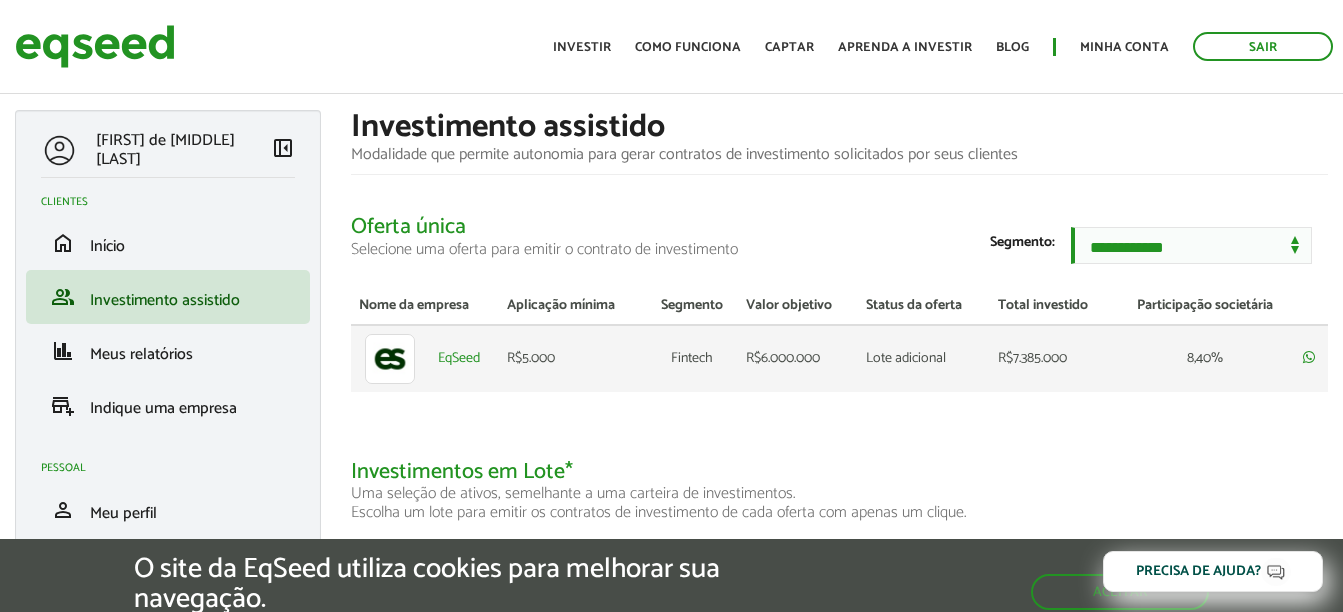 scroll, scrollTop: 0, scrollLeft: 0, axis: both 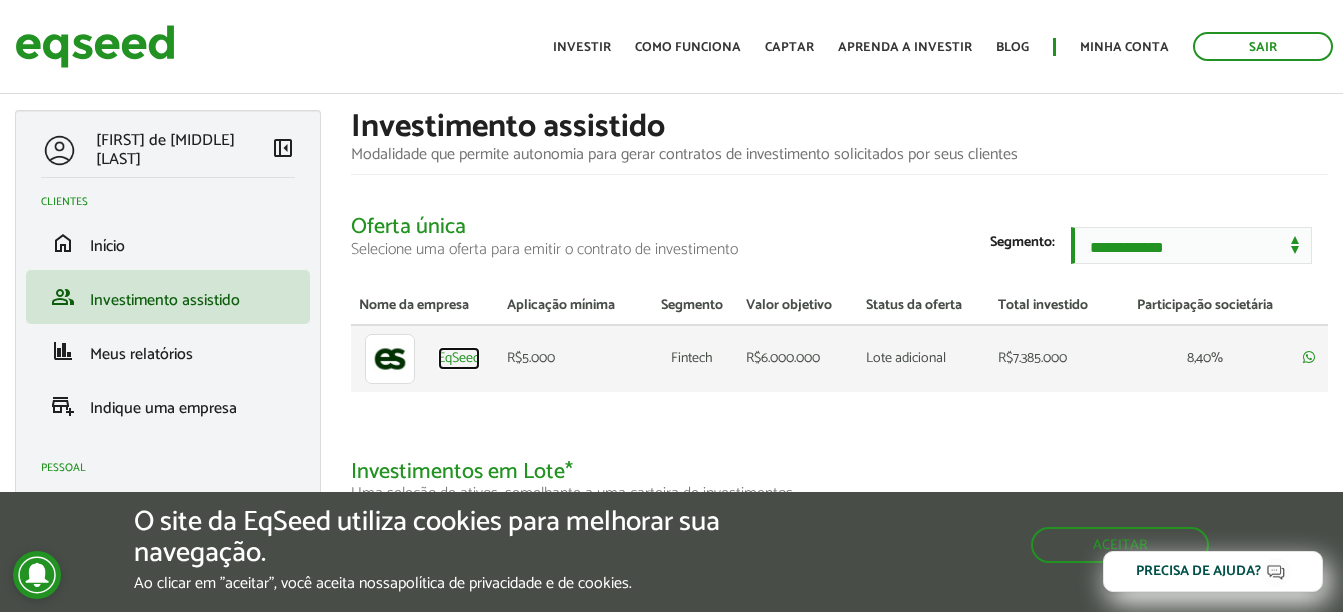 click on "EqSeed" at bounding box center (459, 359) 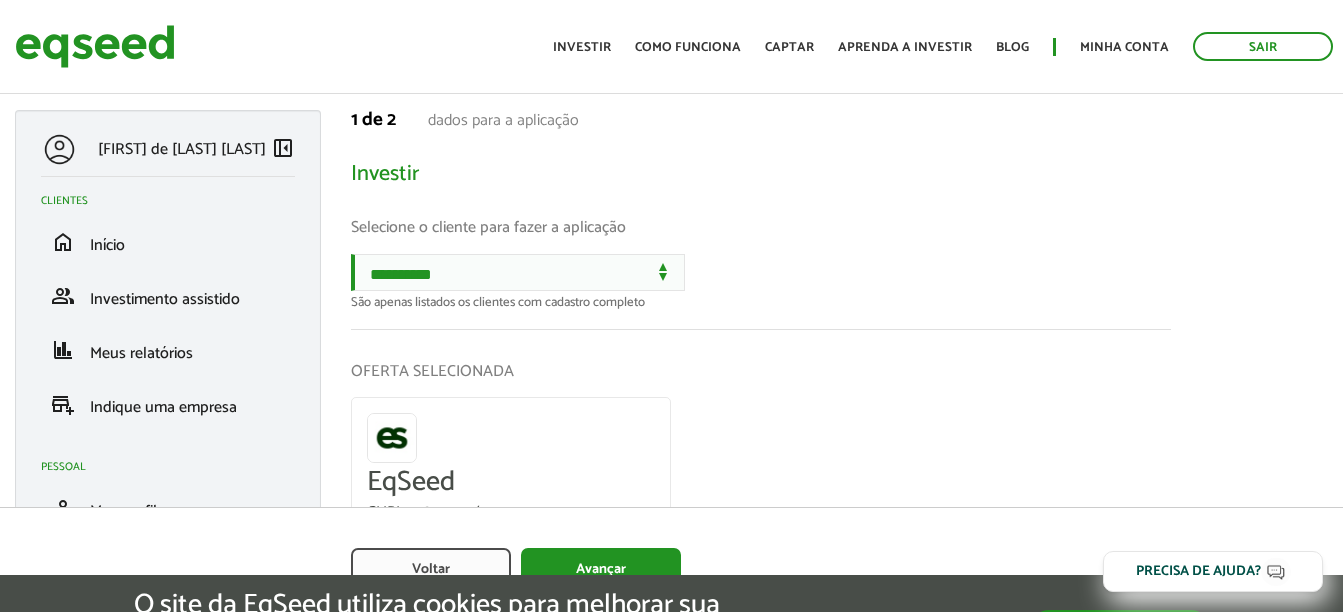 click on "OFERTA SELECIONADA" at bounding box center [761, 371] 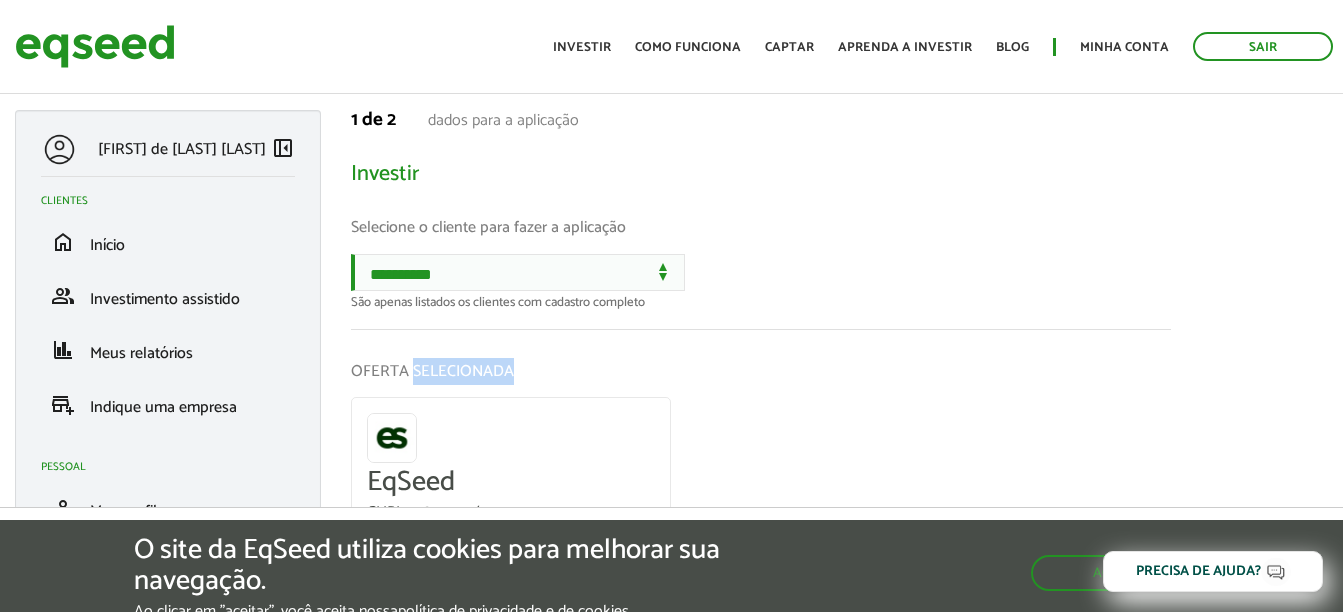 scroll, scrollTop: 0, scrollLeft: 0, axis: both 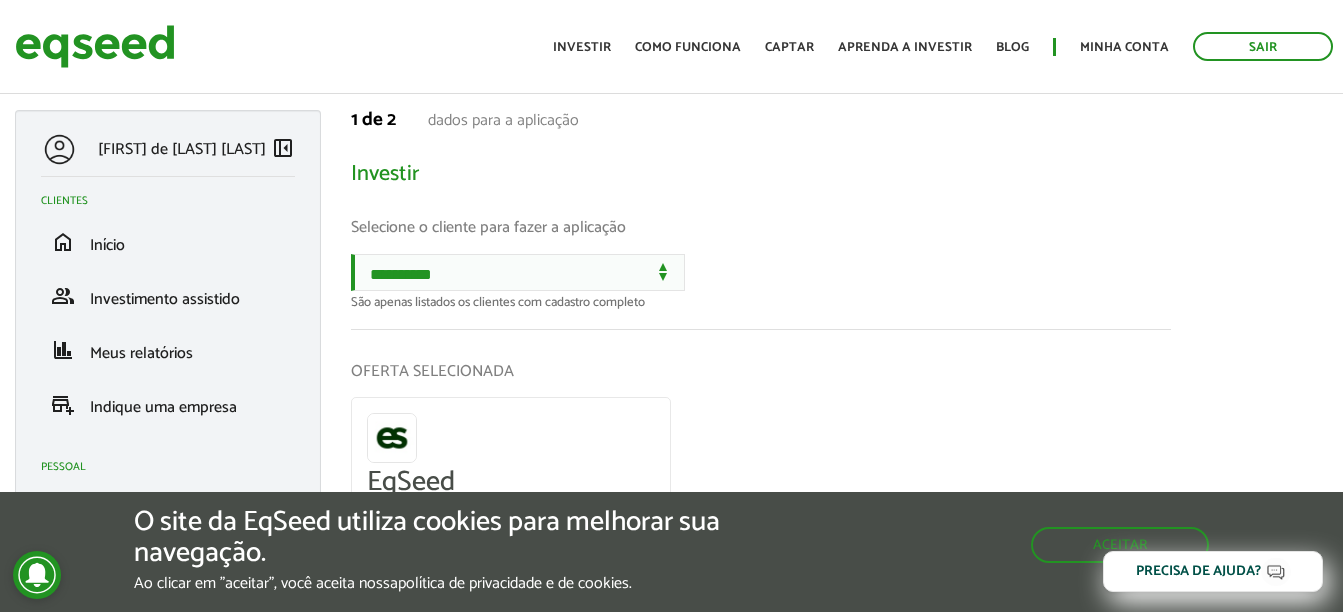 click at bounding box center (59, 149) 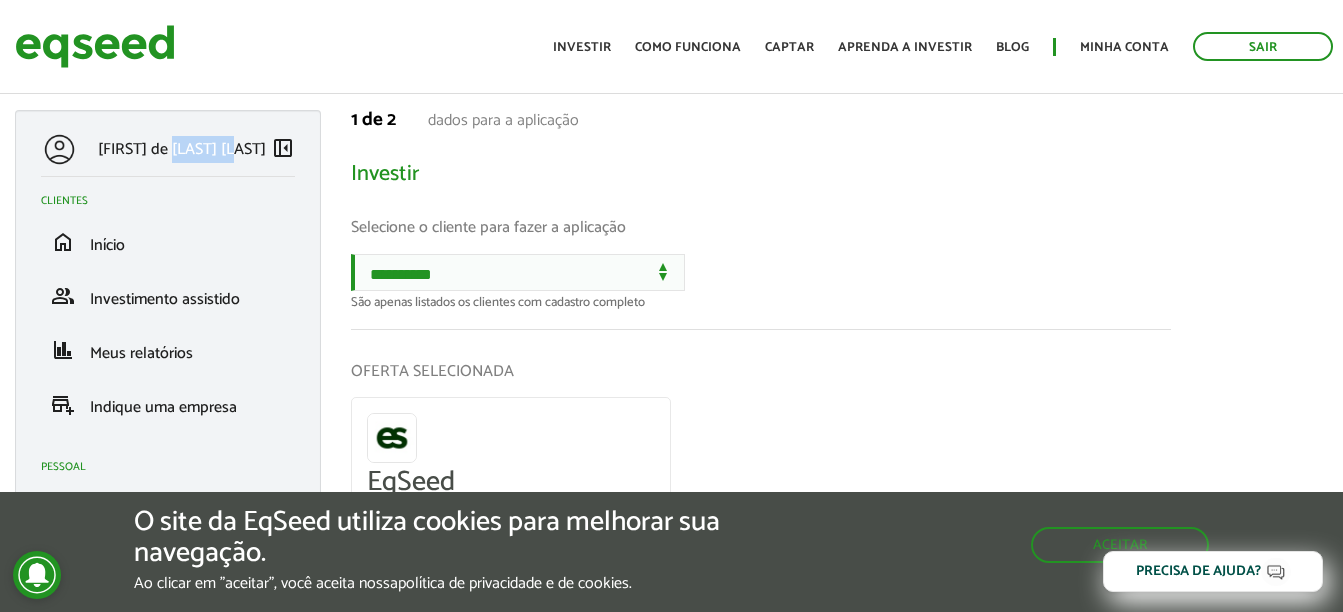 click on "[FIRST] de Oliveira [LAST]" at bounding box center [182, 149] 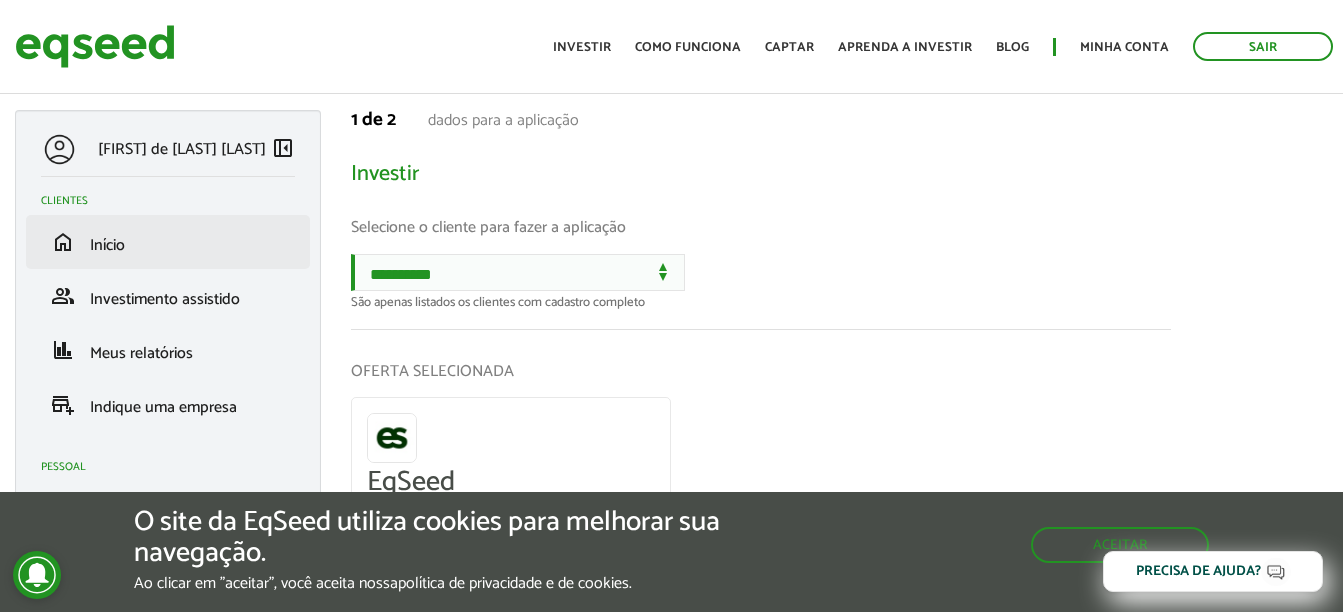 drag, startPoint x: 178, startPoint y: 139, endPoint x: 205, endPoint y: 228, distance: 93.00538 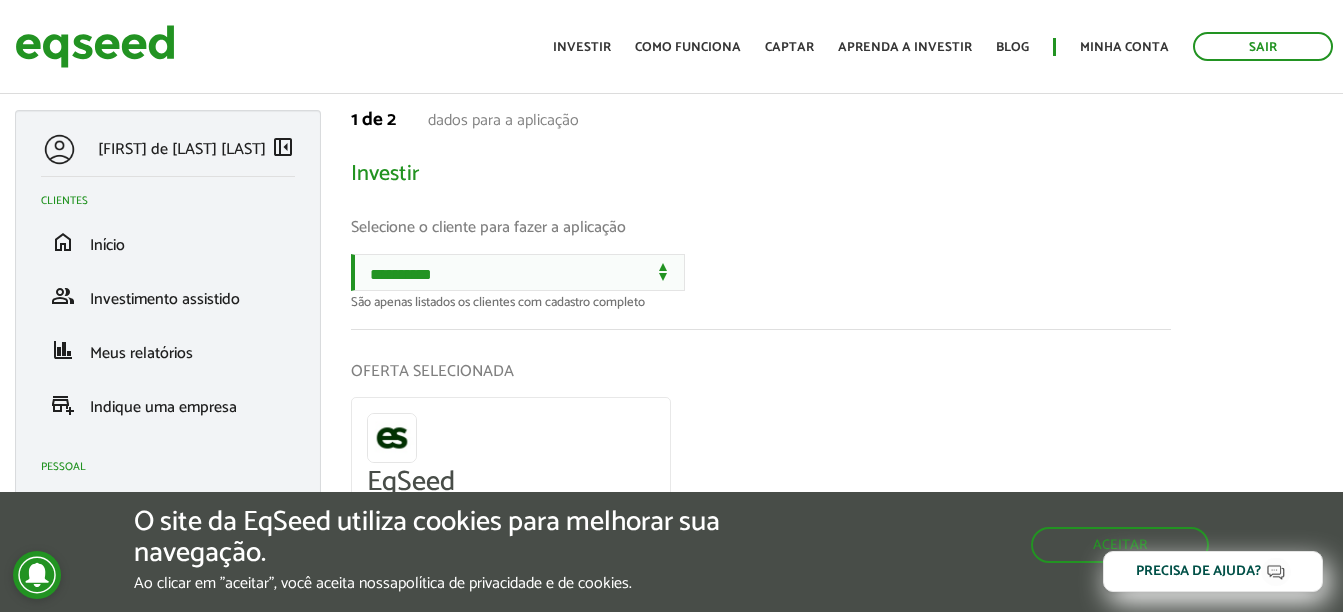 click on "left_panel_close" at bounding box center (283, 147) 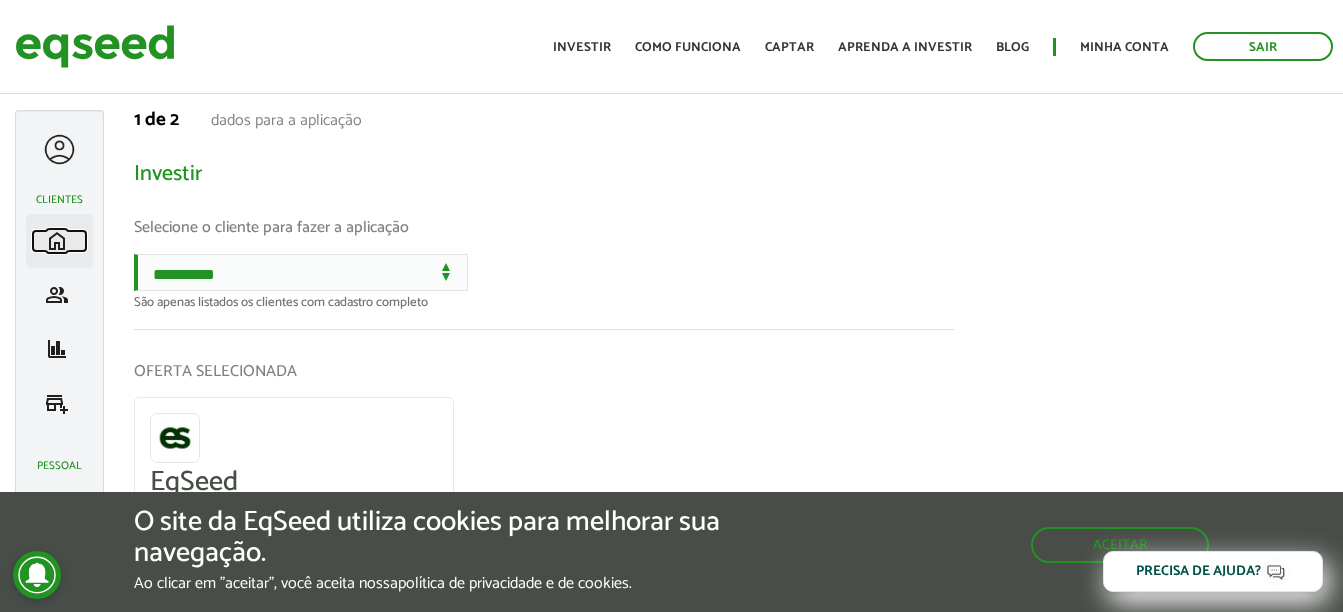 click on "home" at bounding box center (57, 241) 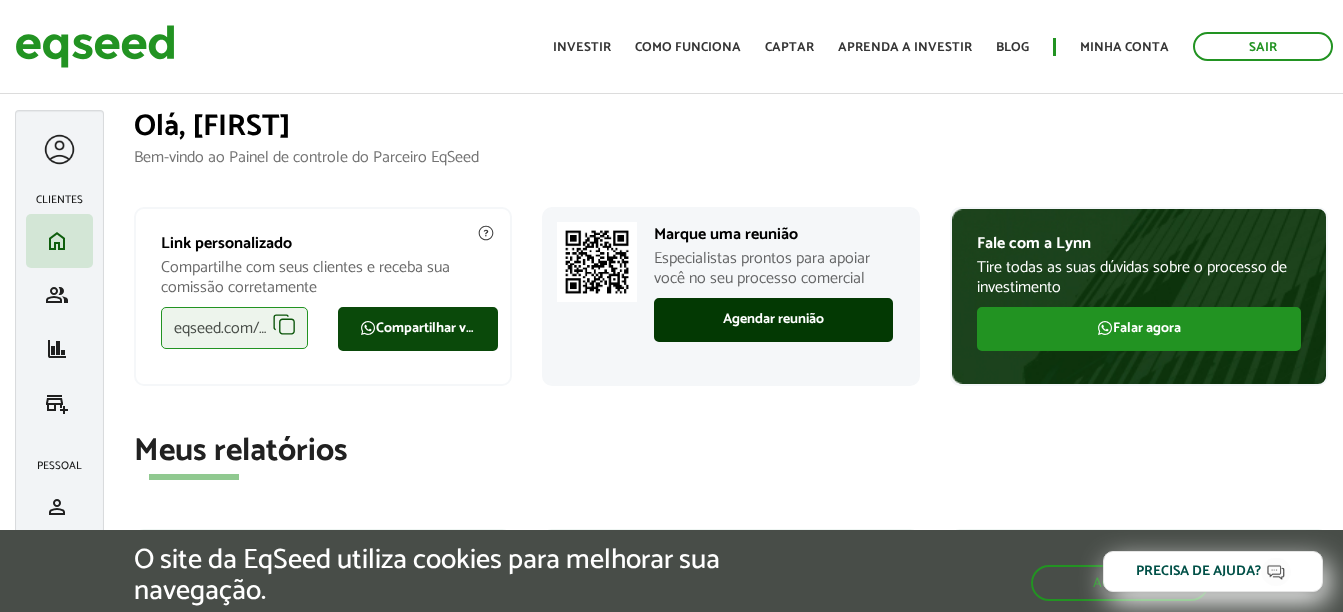 scroll, scrollTop: 0, scrollLeft: 0, axis: both 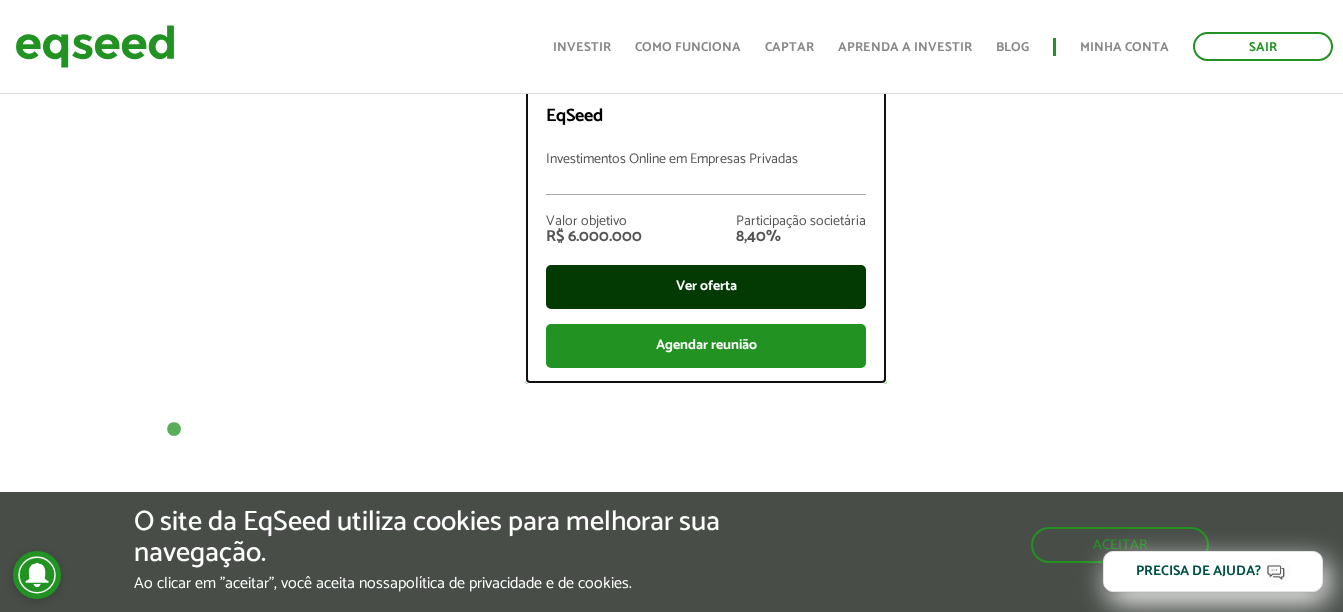 click on "Ver oferta" at bounding box center [706, 287] 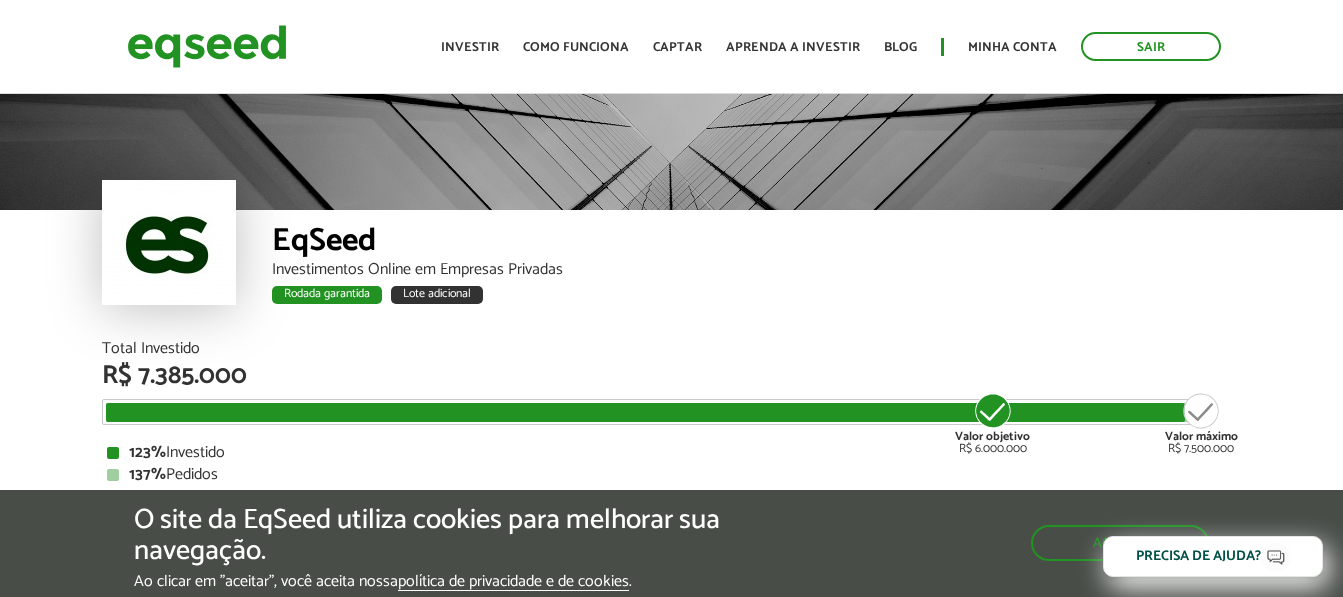 scroll, scrollTop: 0, scrollLeft: 0, axis: both 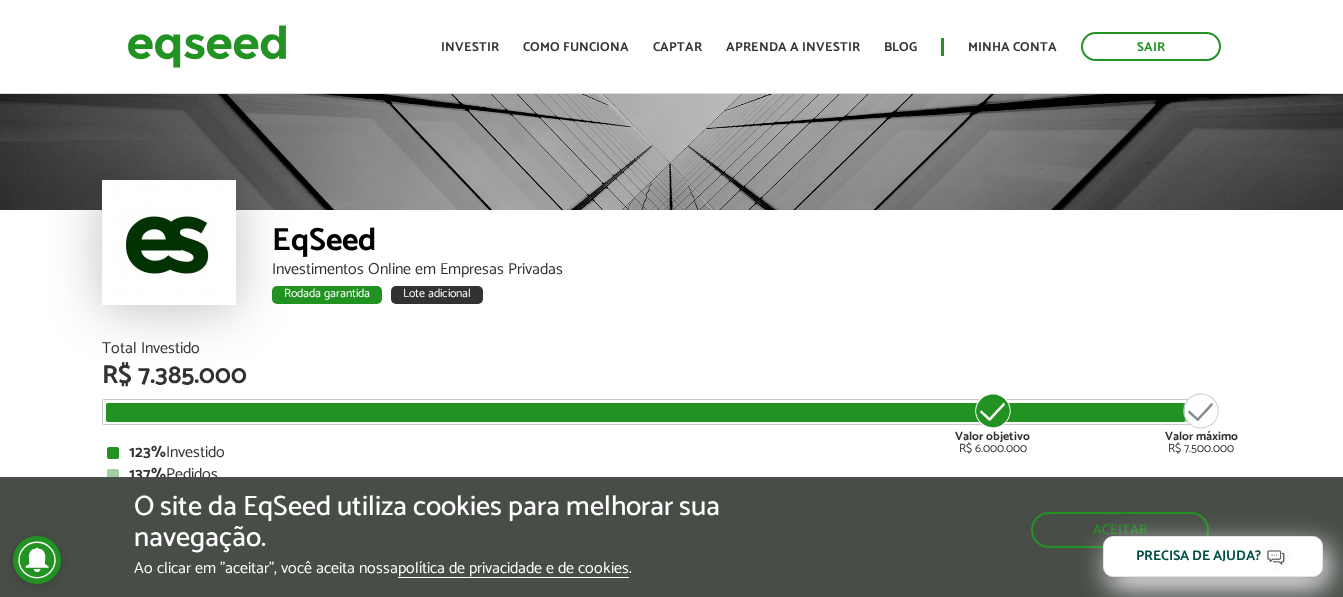 click on "EqSeed
Investimentos Online em Empresas Privadas
Rodada garantida                Lote adicional" at bounding box center [757, 275] 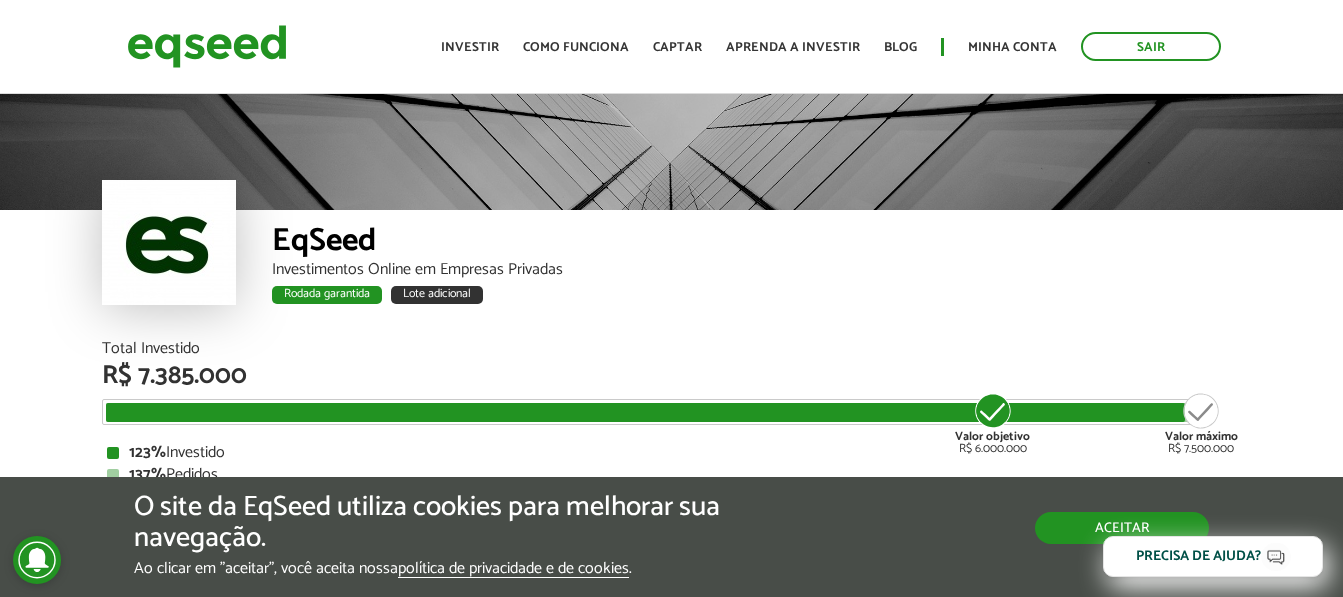 click on "Aceitar" at bounding box center [1122, 528] 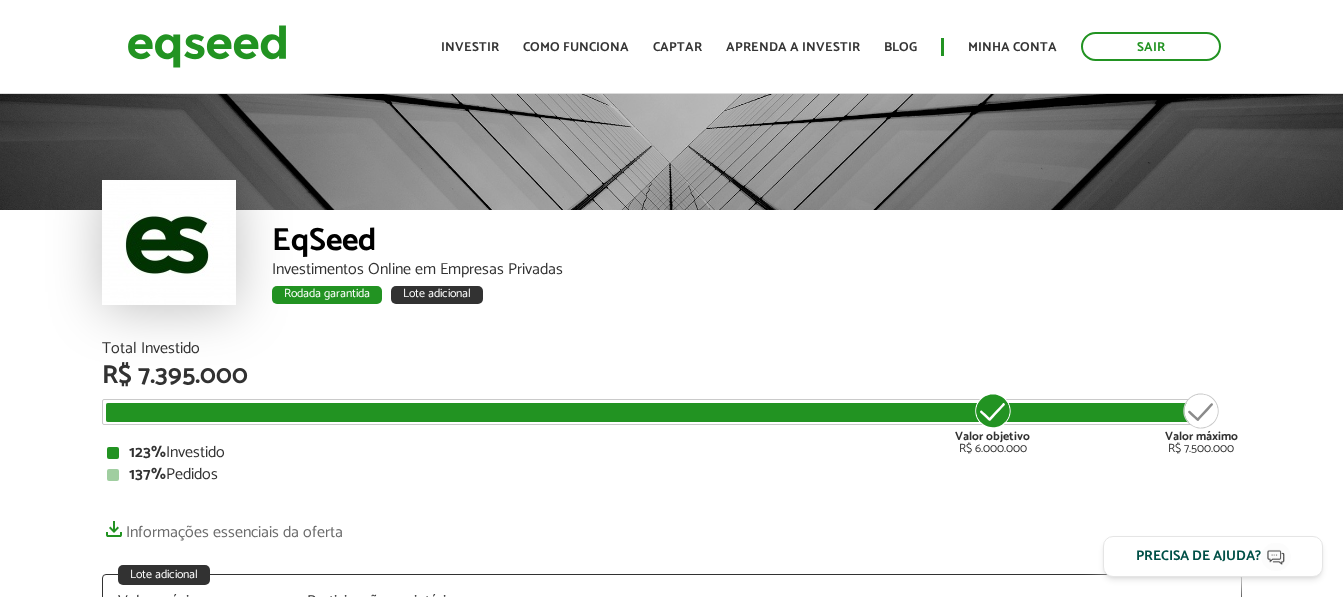 scroll, scrollTop: 0, scrollLeft: 0, axis: both 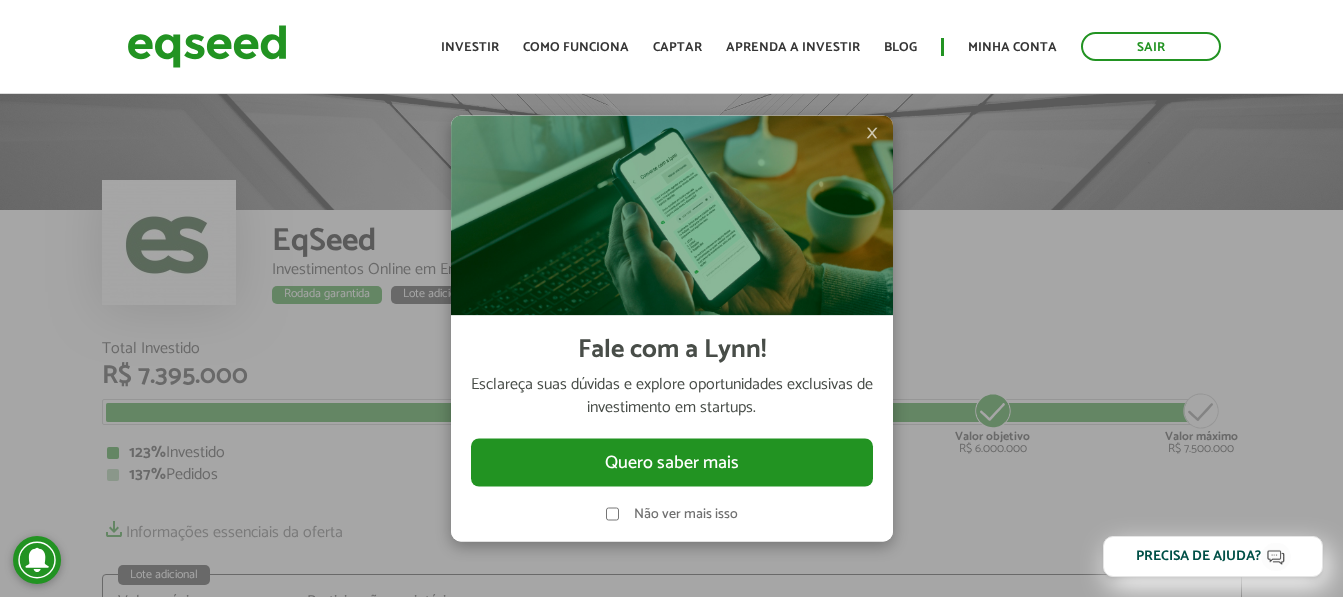 click on "Não ver mais isso" at bounding box center [686, 514] 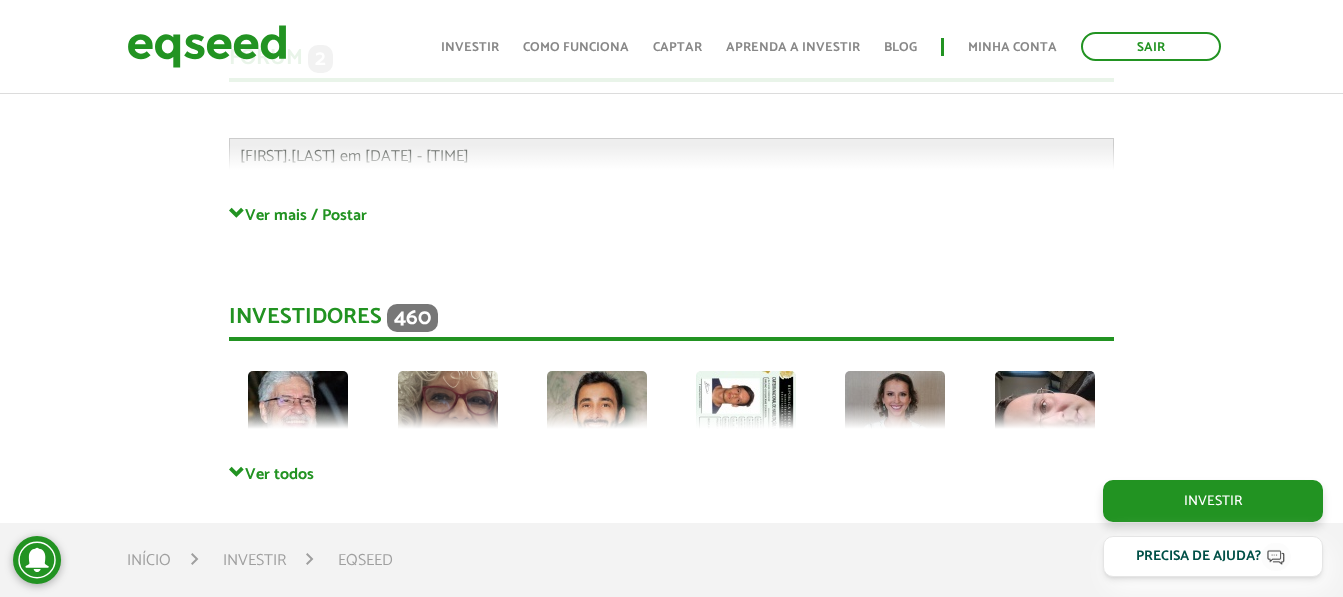 scroll, scrollTop: 5481, scrollLeft: 0, axis: vertical 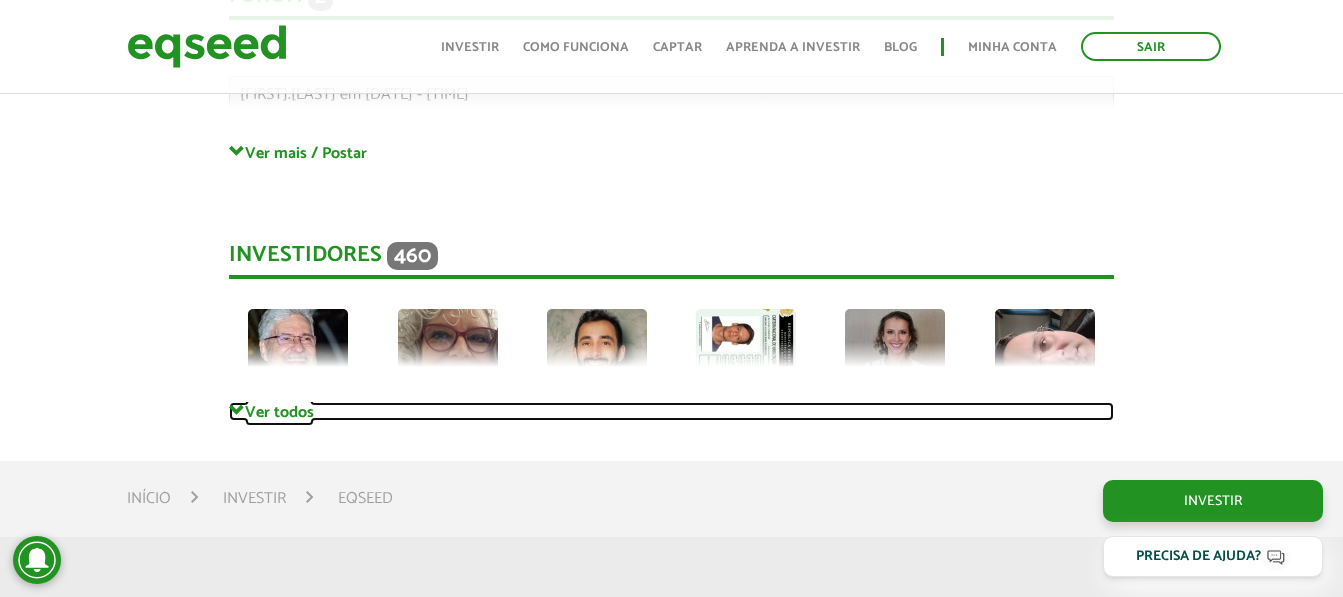 click on "Ver todos" at bounding box center (671, 411) 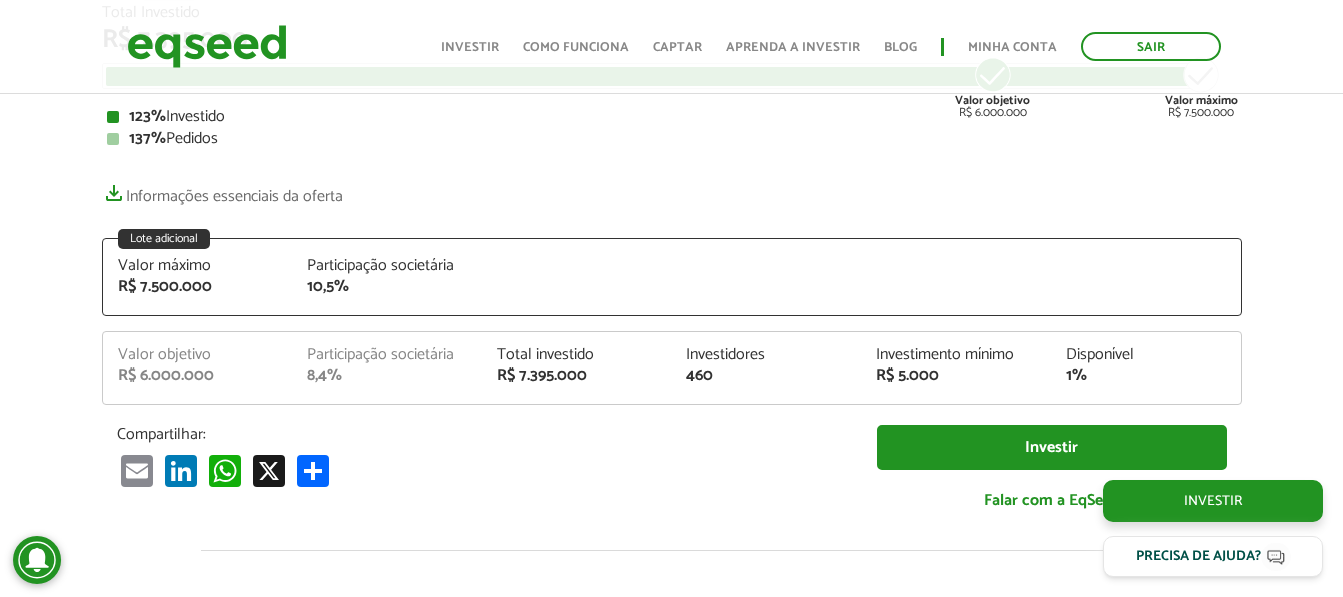 scroll, scrollTop: 0, scrollLeft: 0, axis: both 